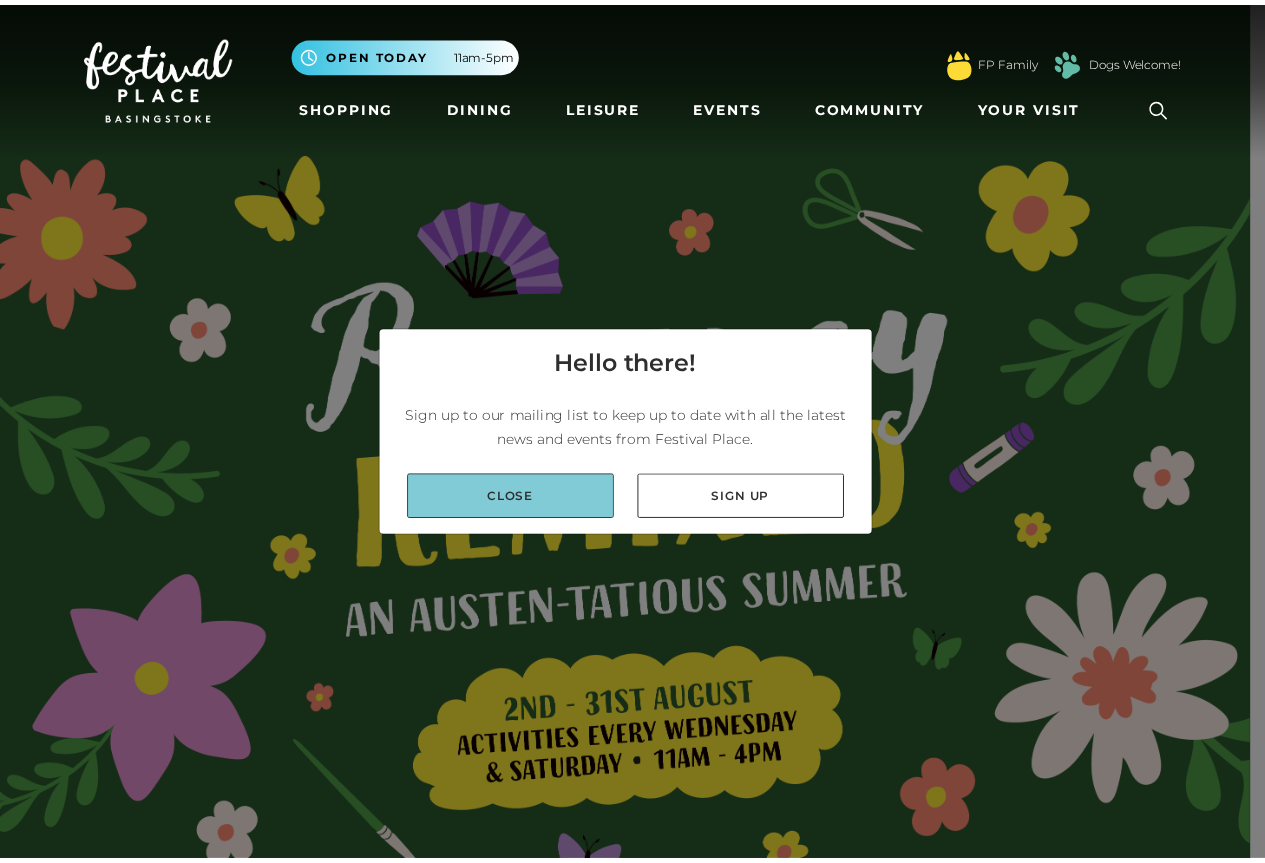 scroll, scrollTop: 0, scrollLeft: 0, axis: both 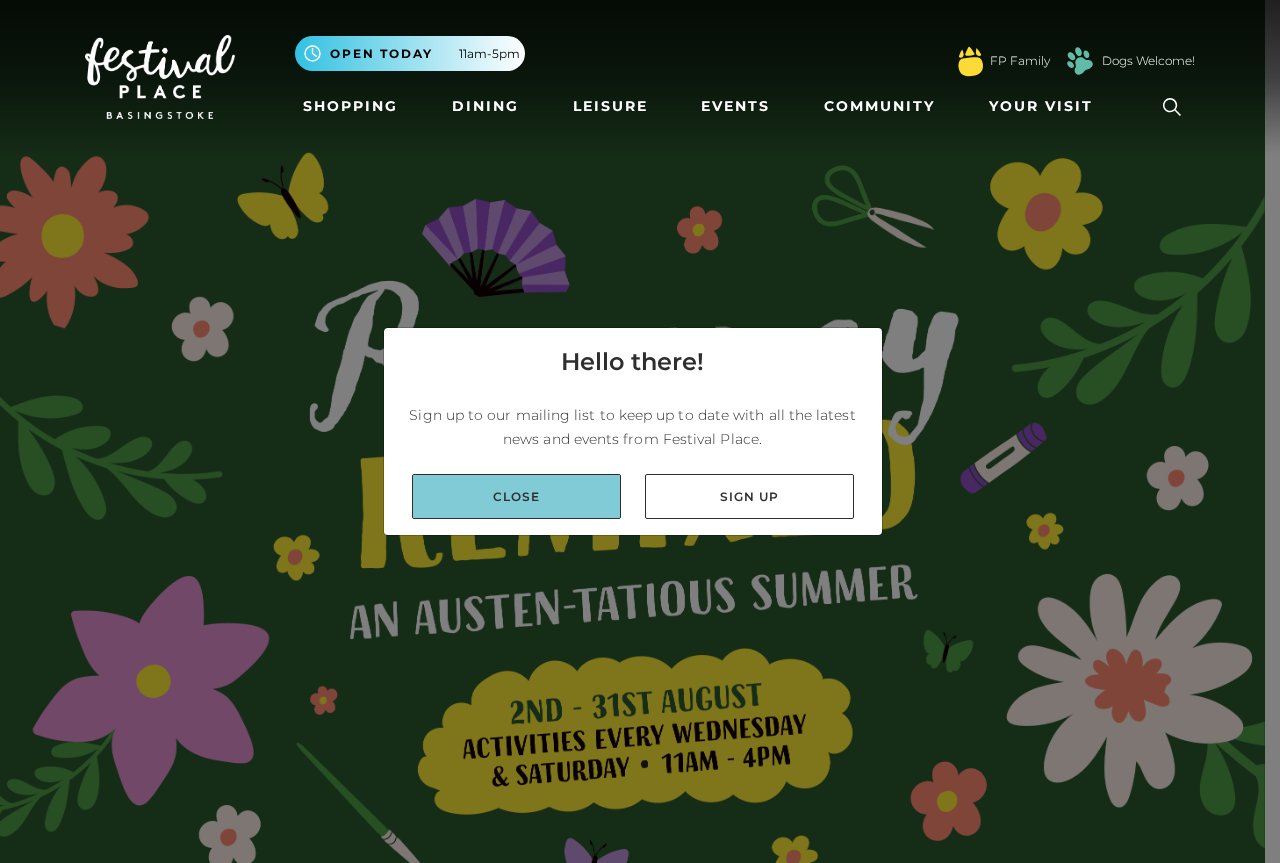 click on "Close" at bounding box center [516, 496] 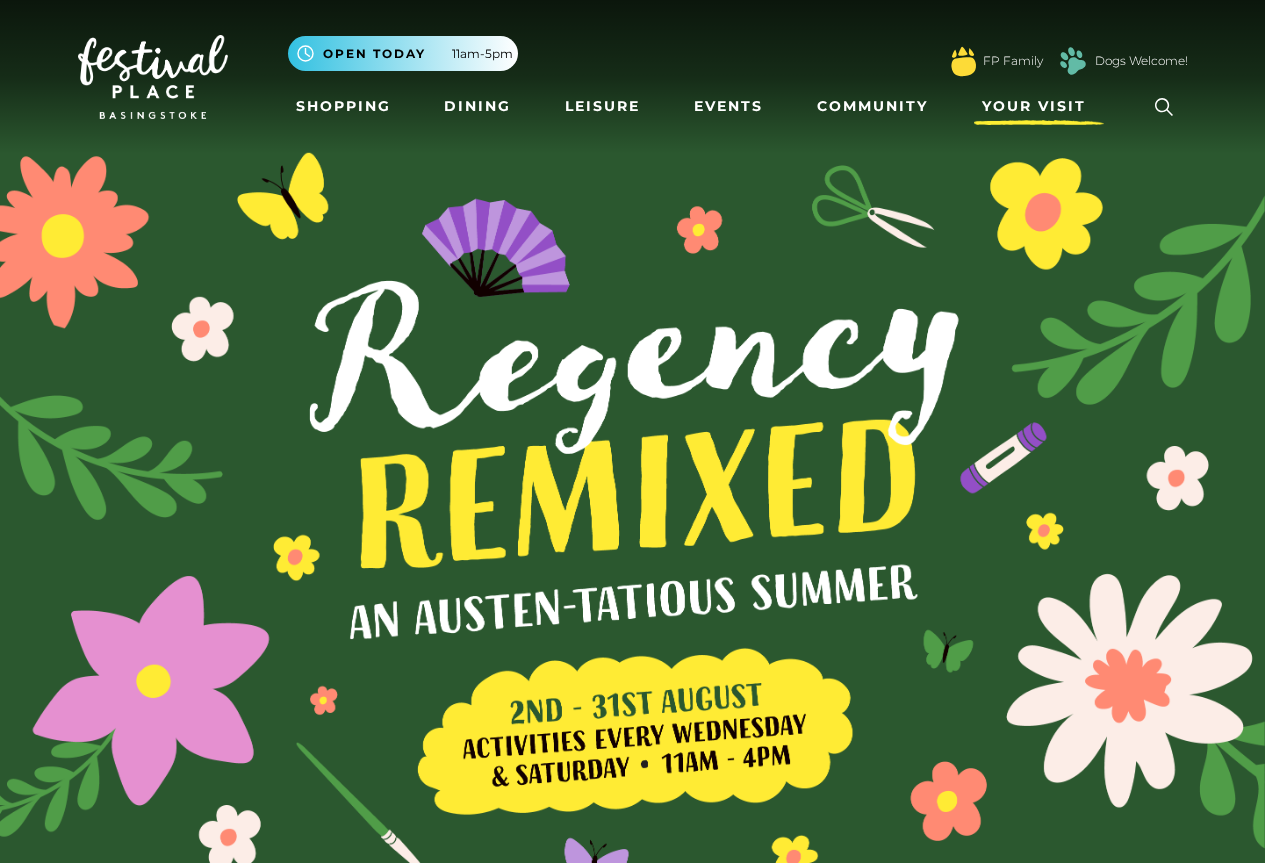click on "Your Visit" at bounding box center (1034, 106) 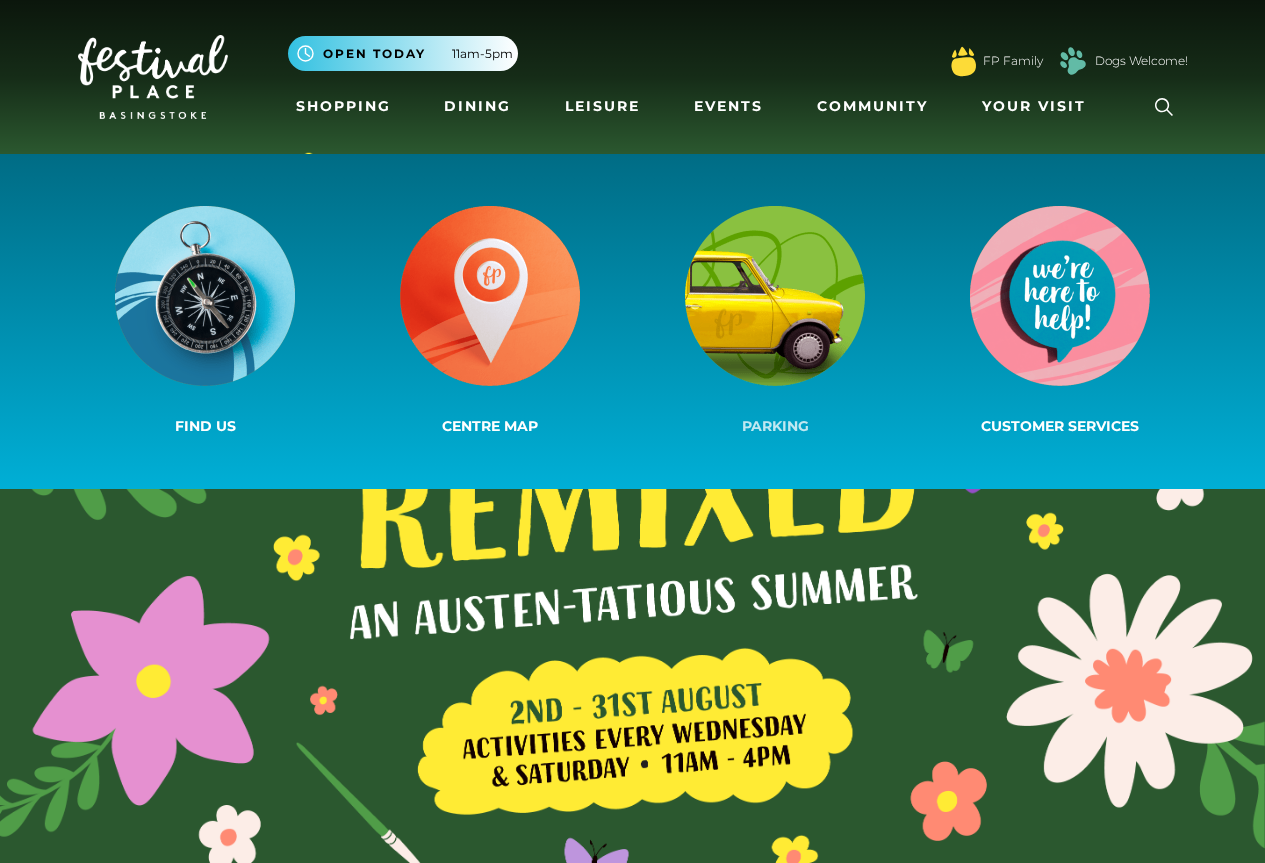 click on "Parking" at bounding box center (775, 426) 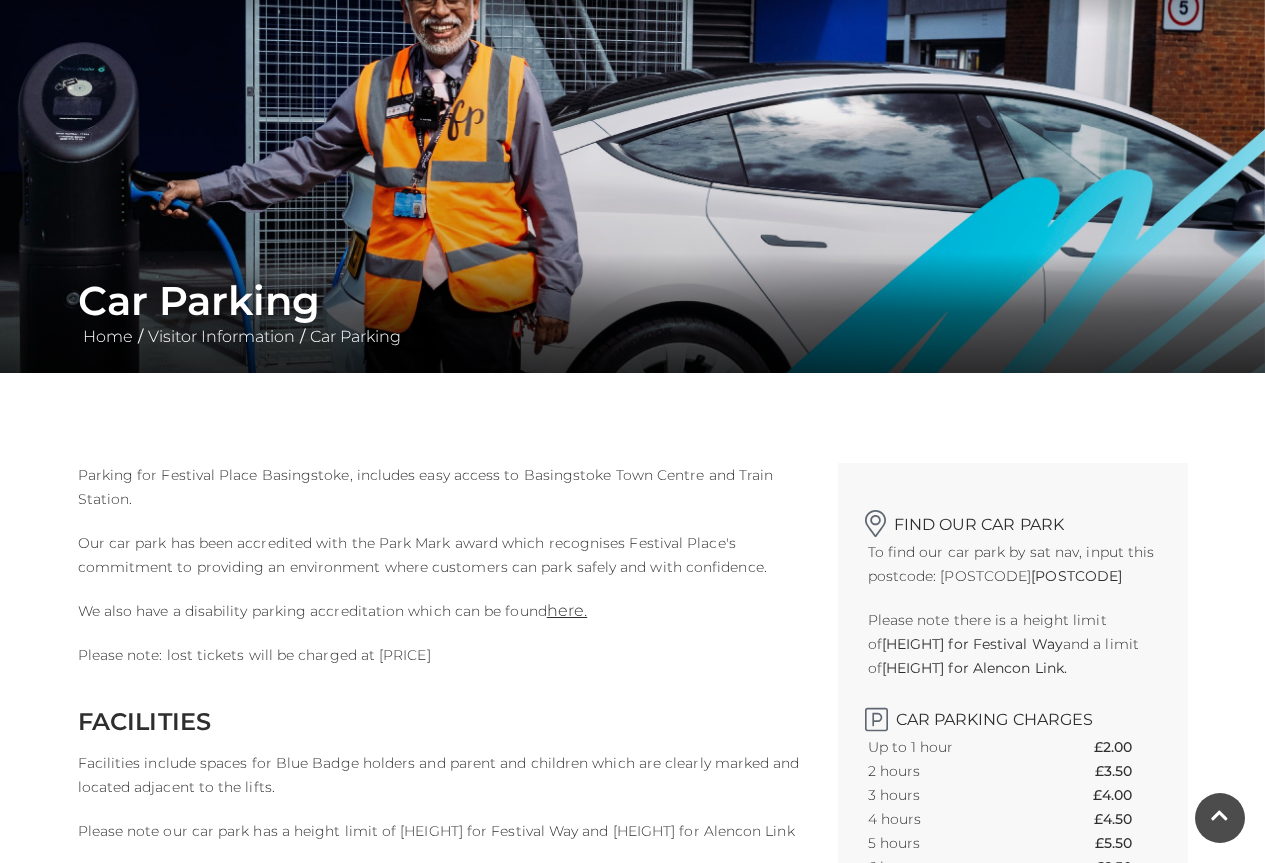 scroll, scrollTop: 0, scrollLeft: 0, axis: both 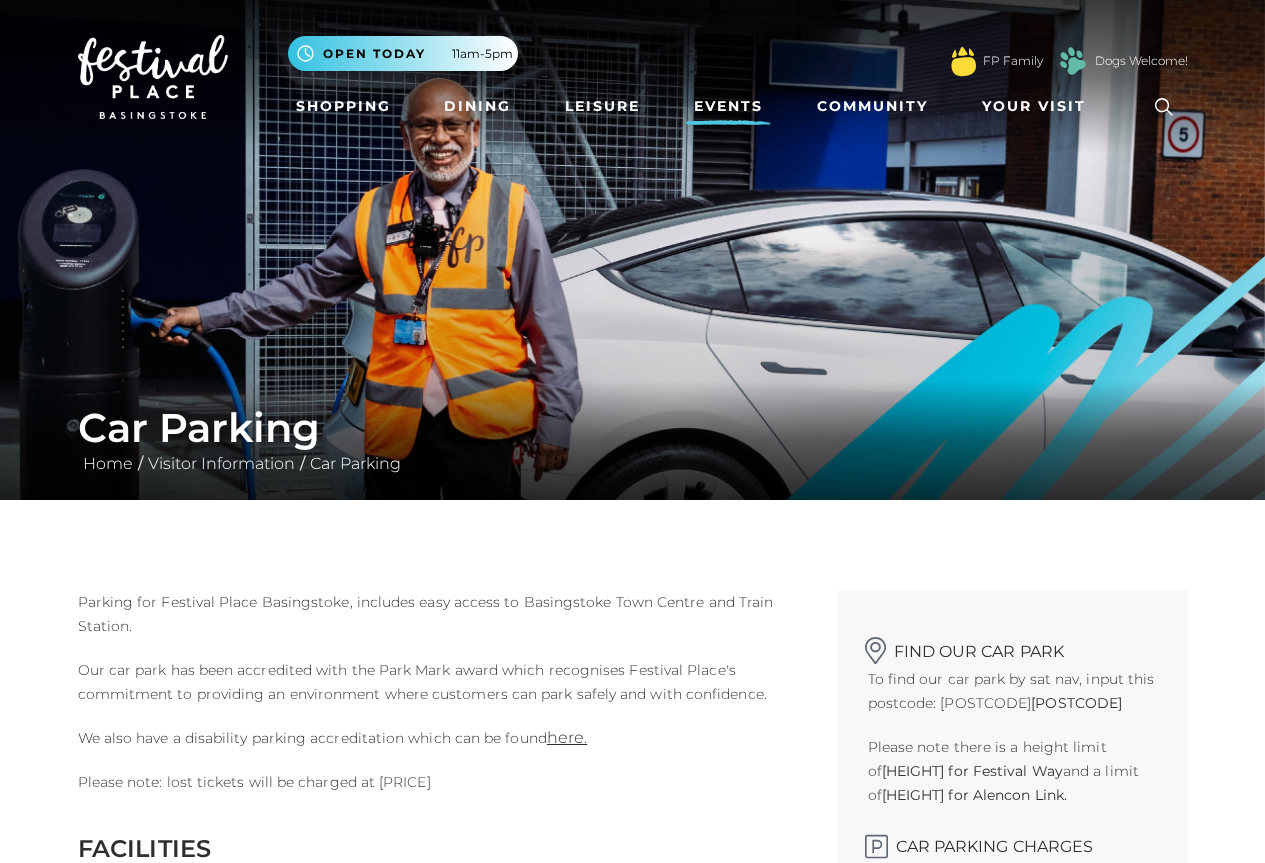 click on "Events" at bounding box center (728, 106) 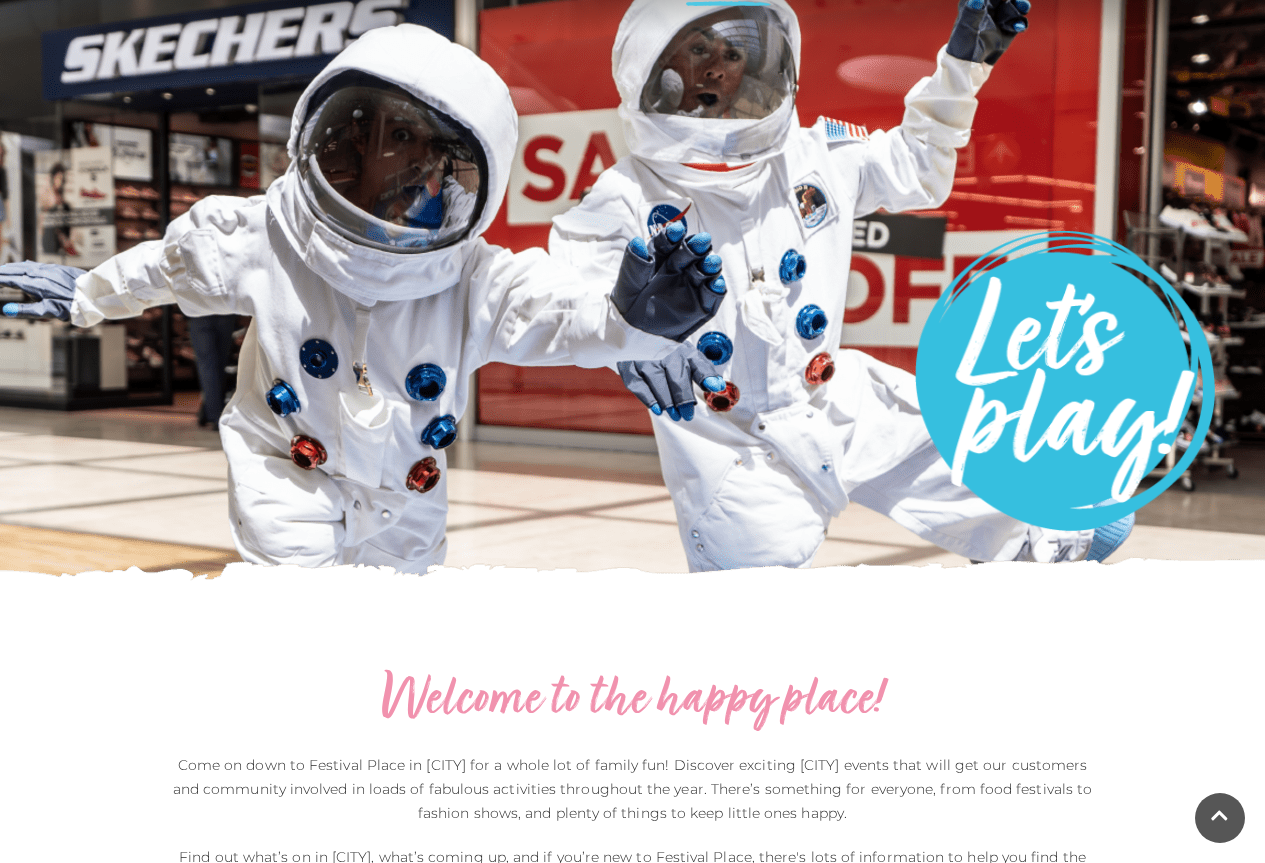 scroll, scrollTop: 0, scrollLeft: 0, axis: both 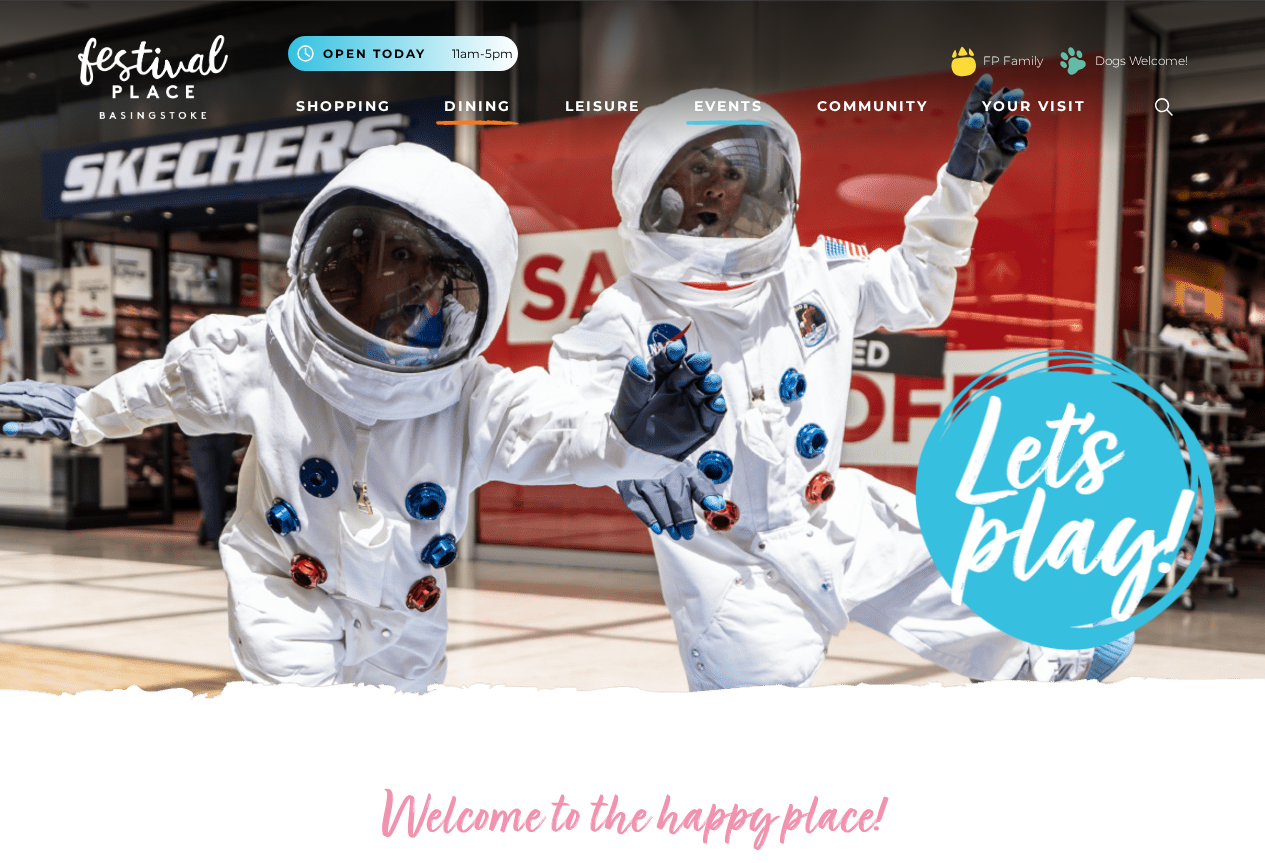 click on "Dining" at bounding box center (477, 106) 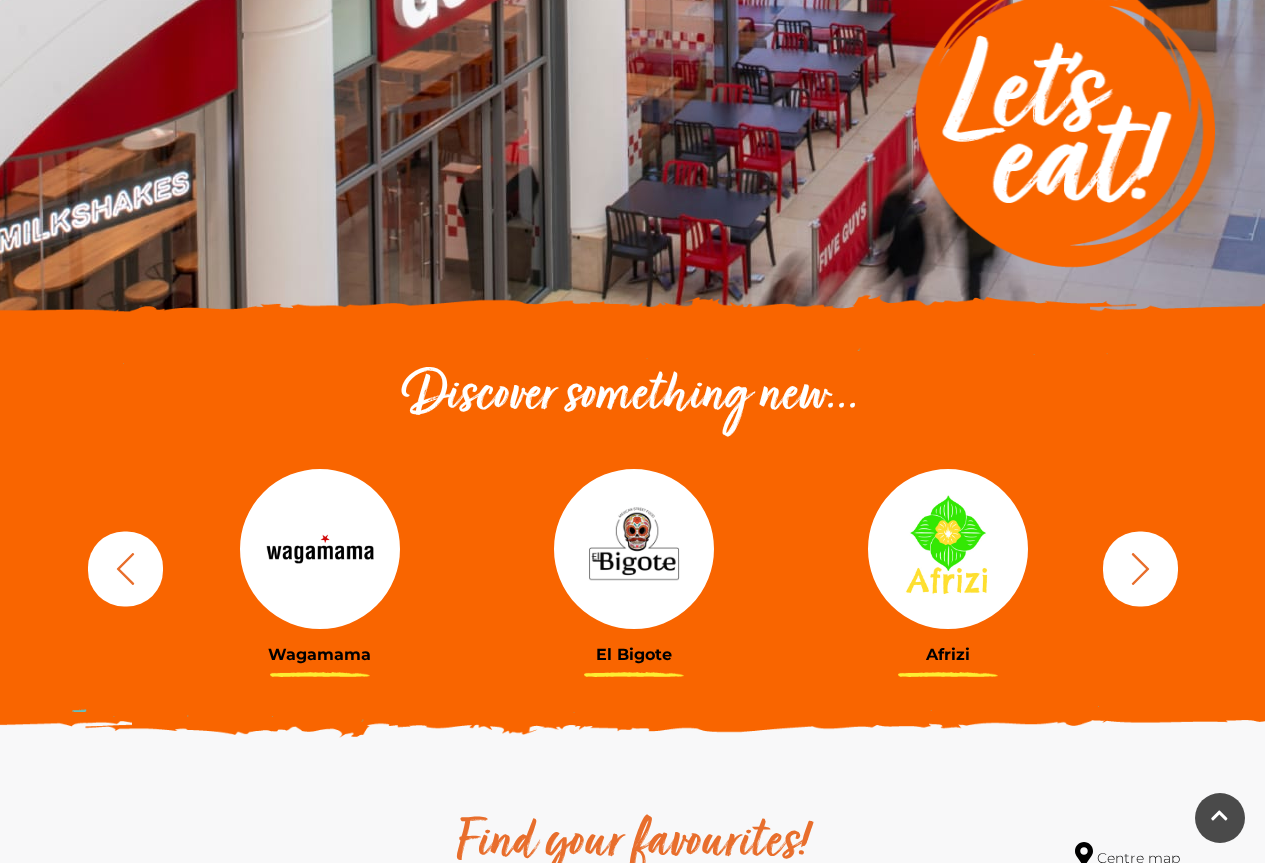 scroll, scrollTop: 400, scrollLeft: 0, axis: vertical 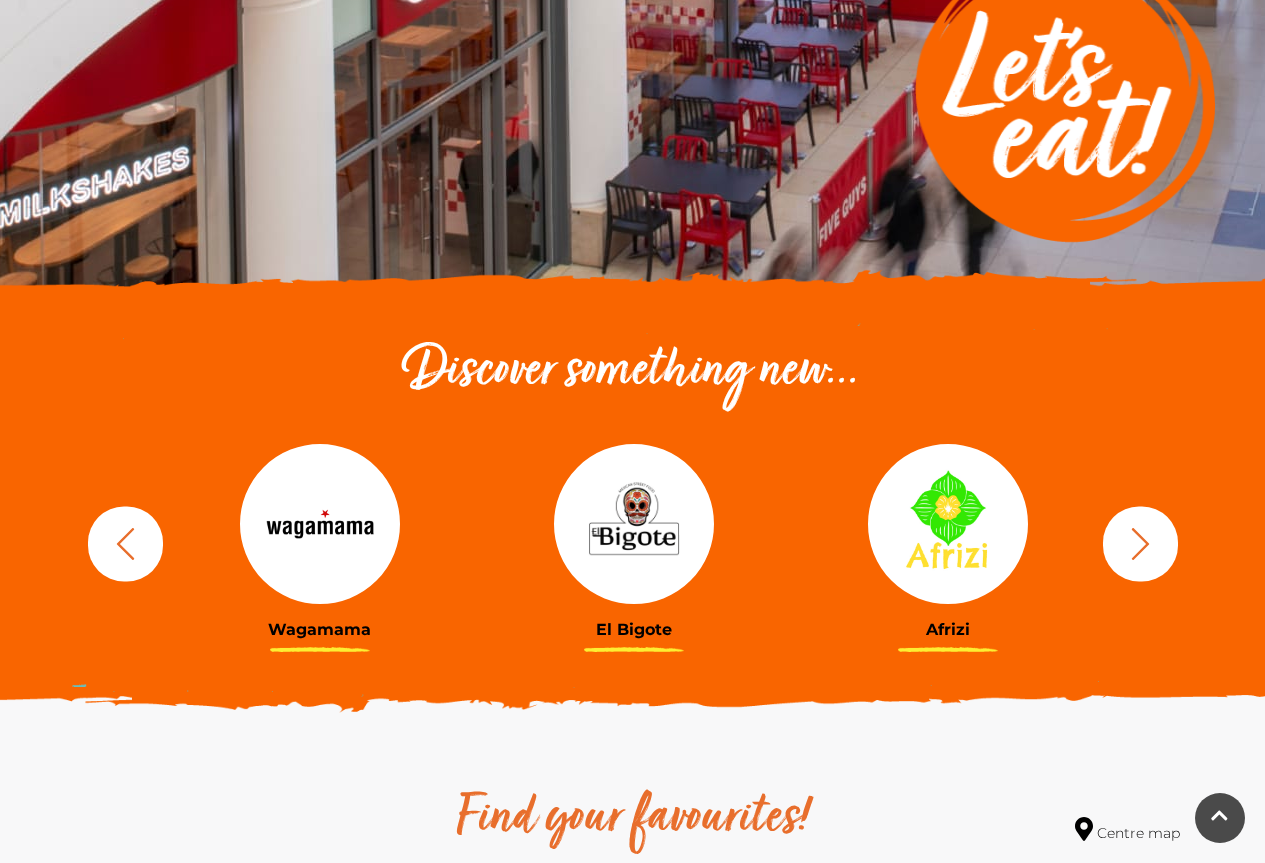 click 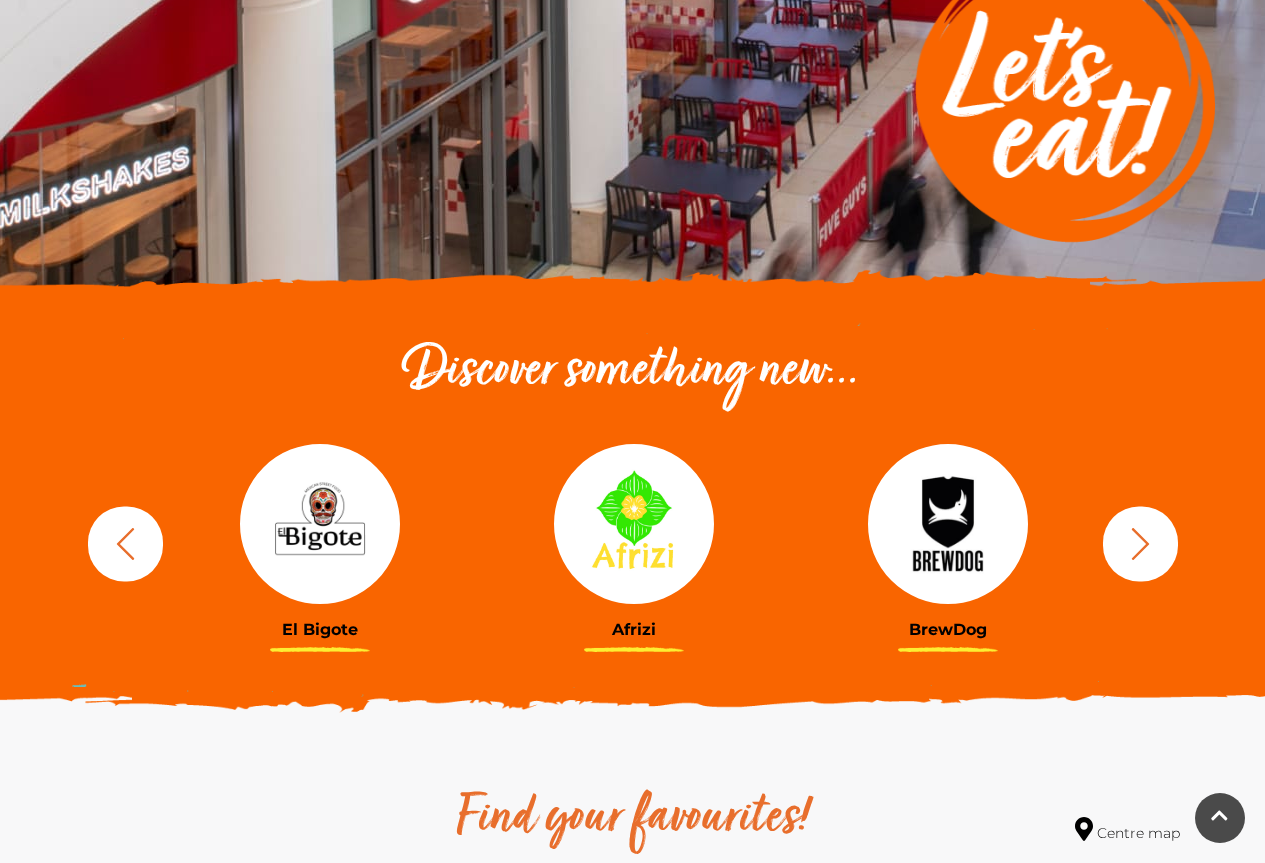 click 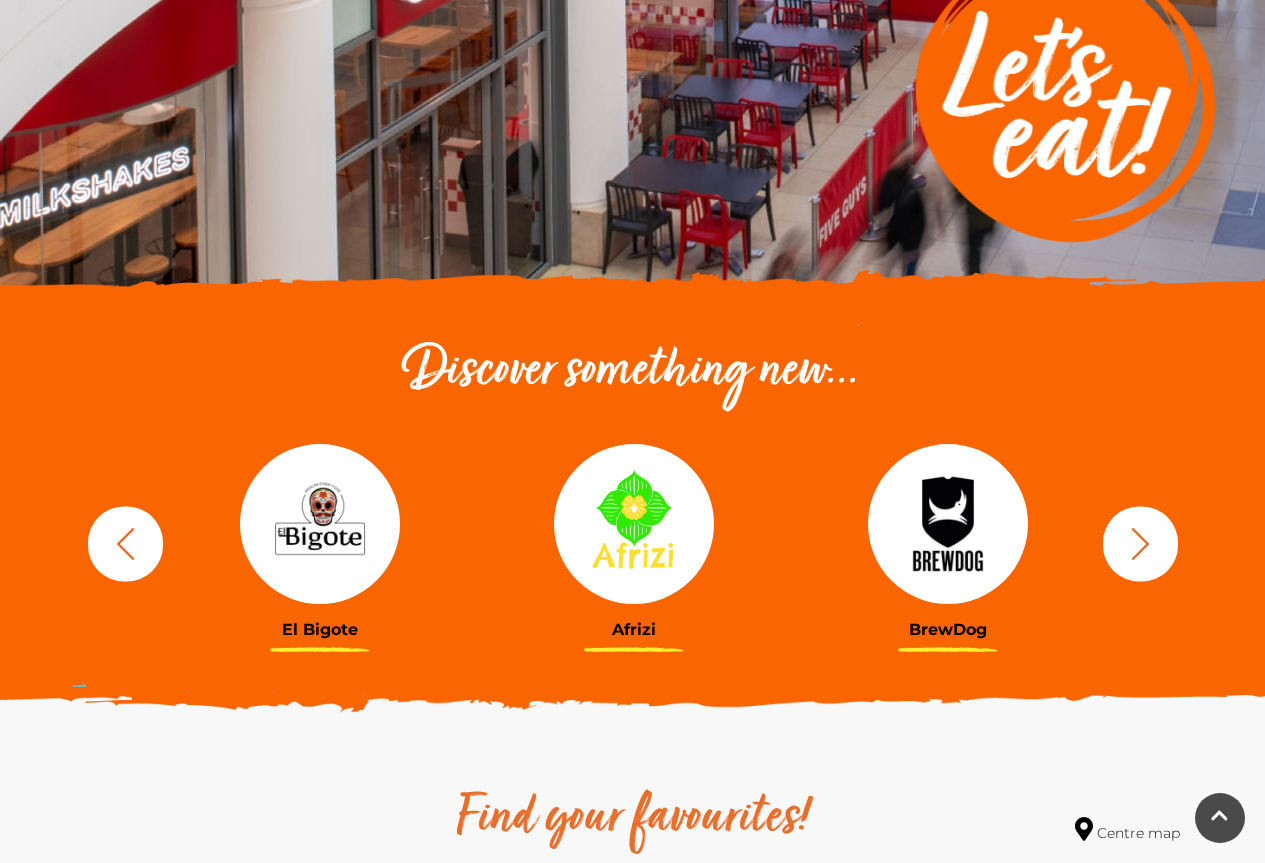 click 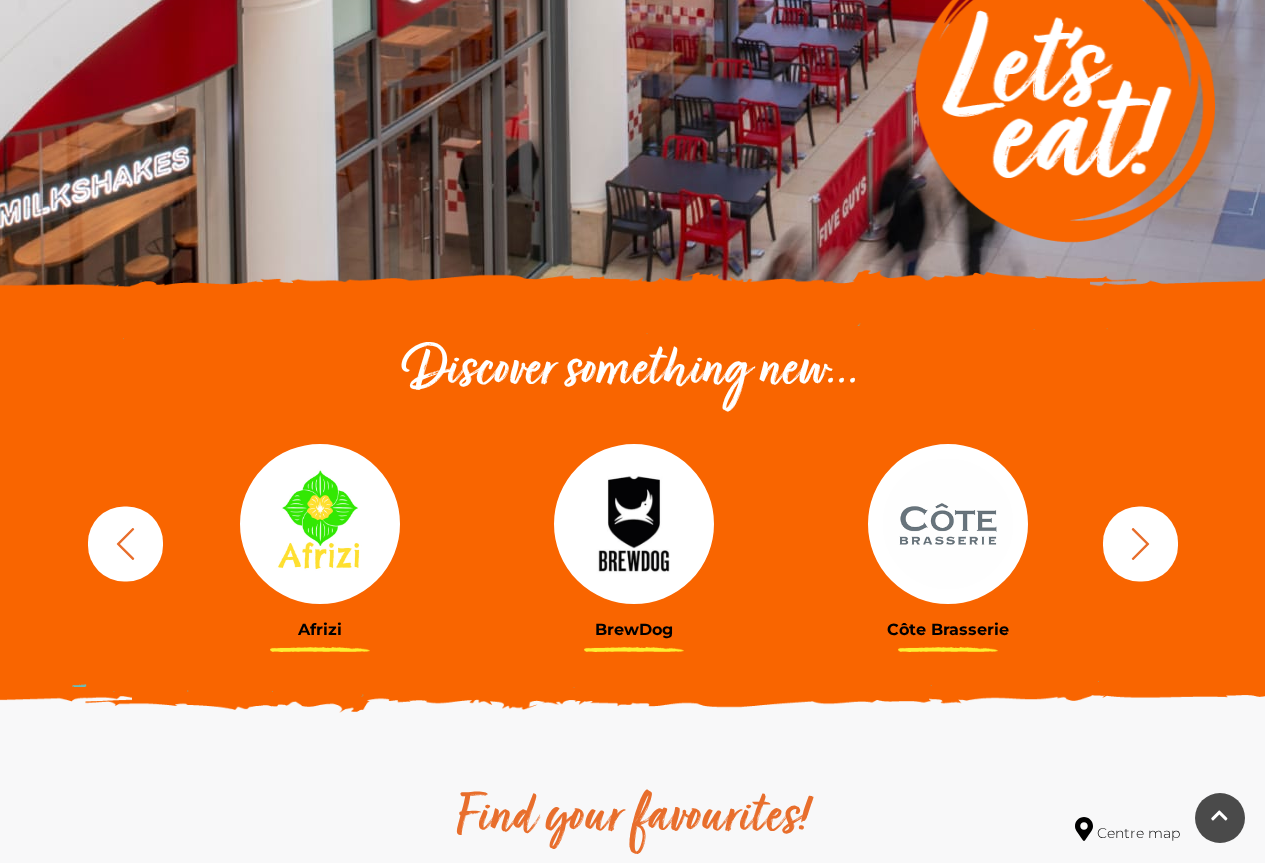 click 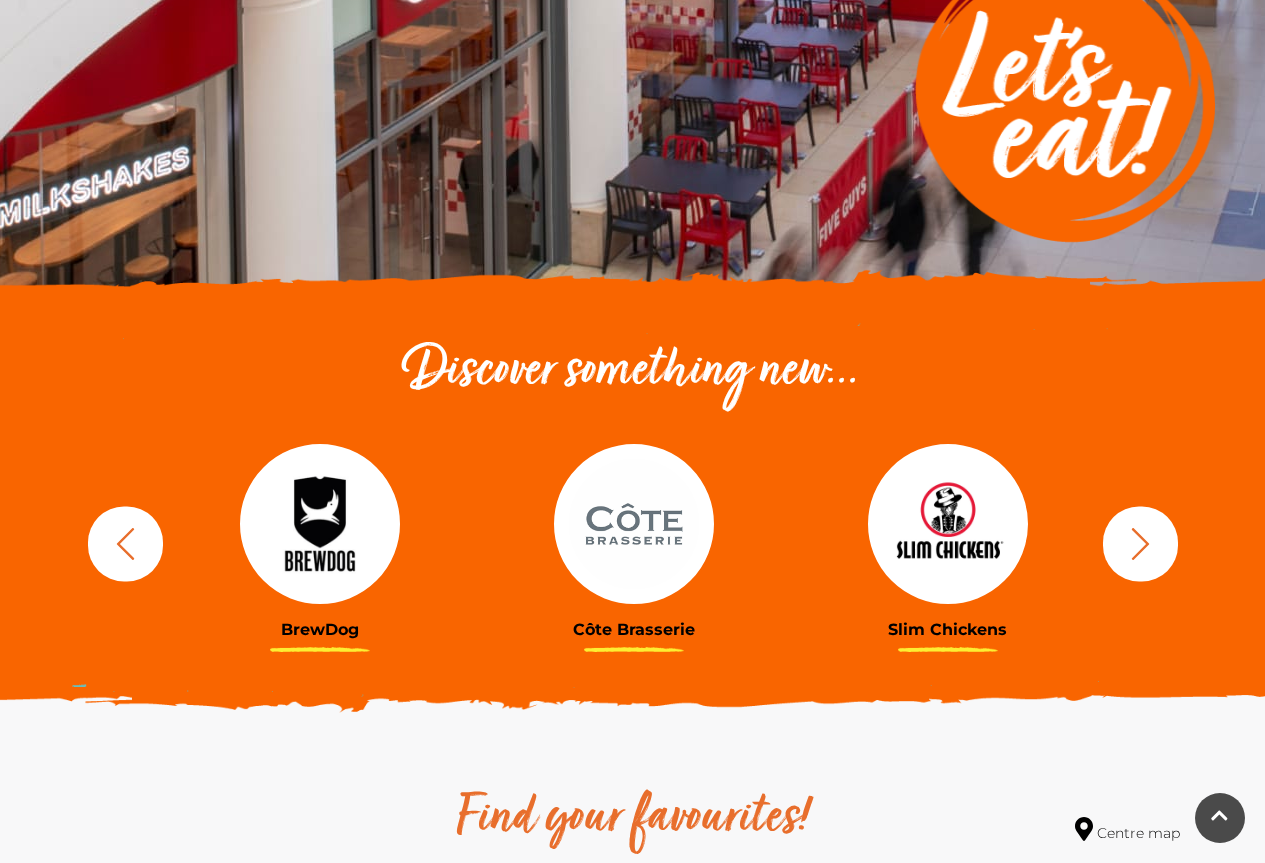 click 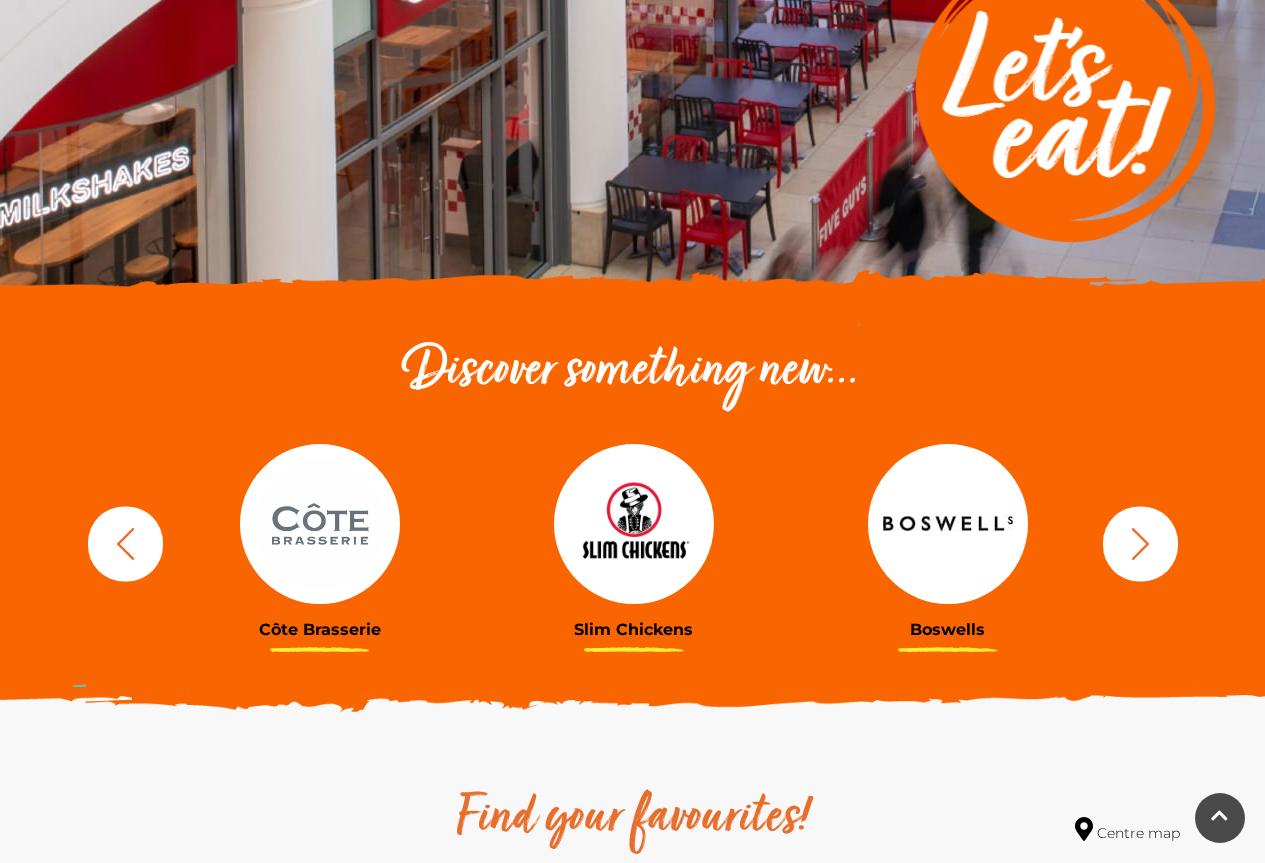 click 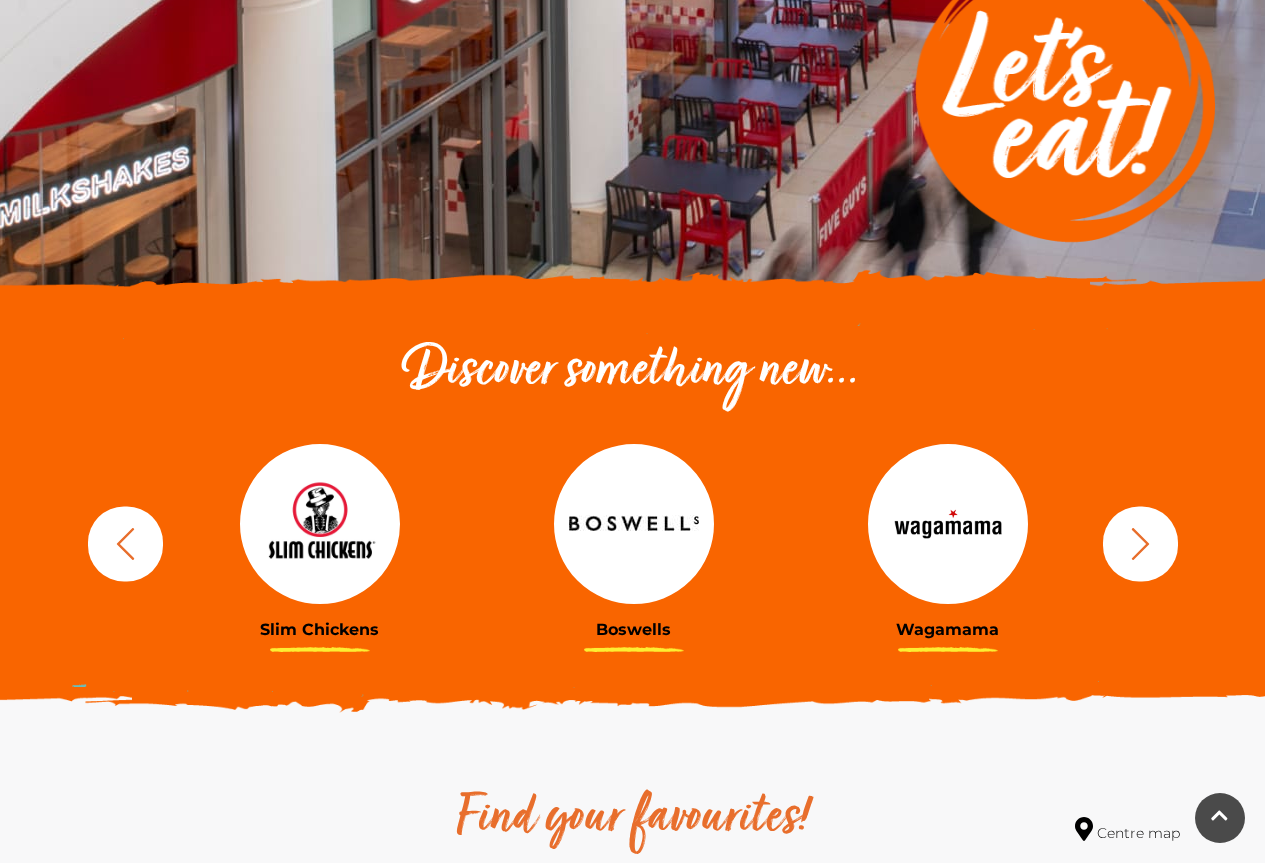 click 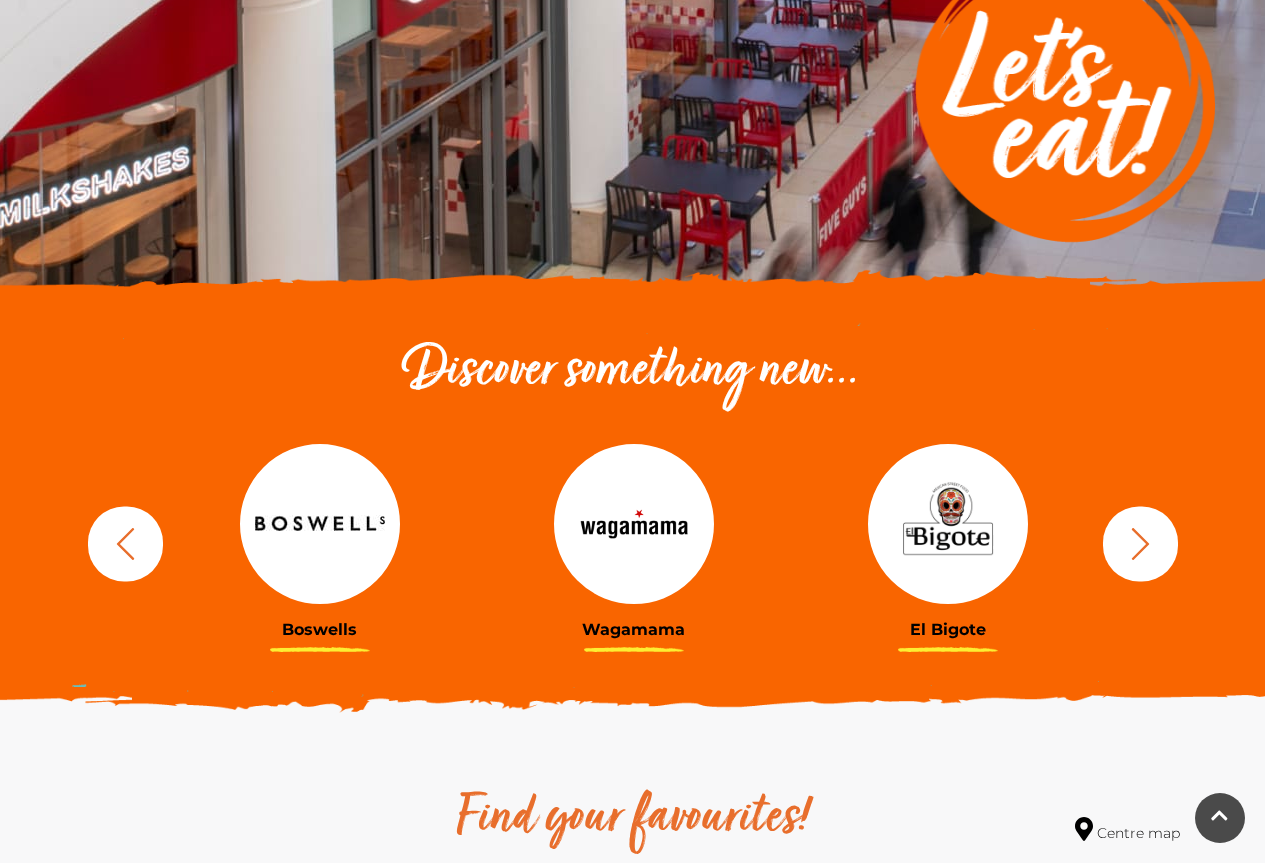 click 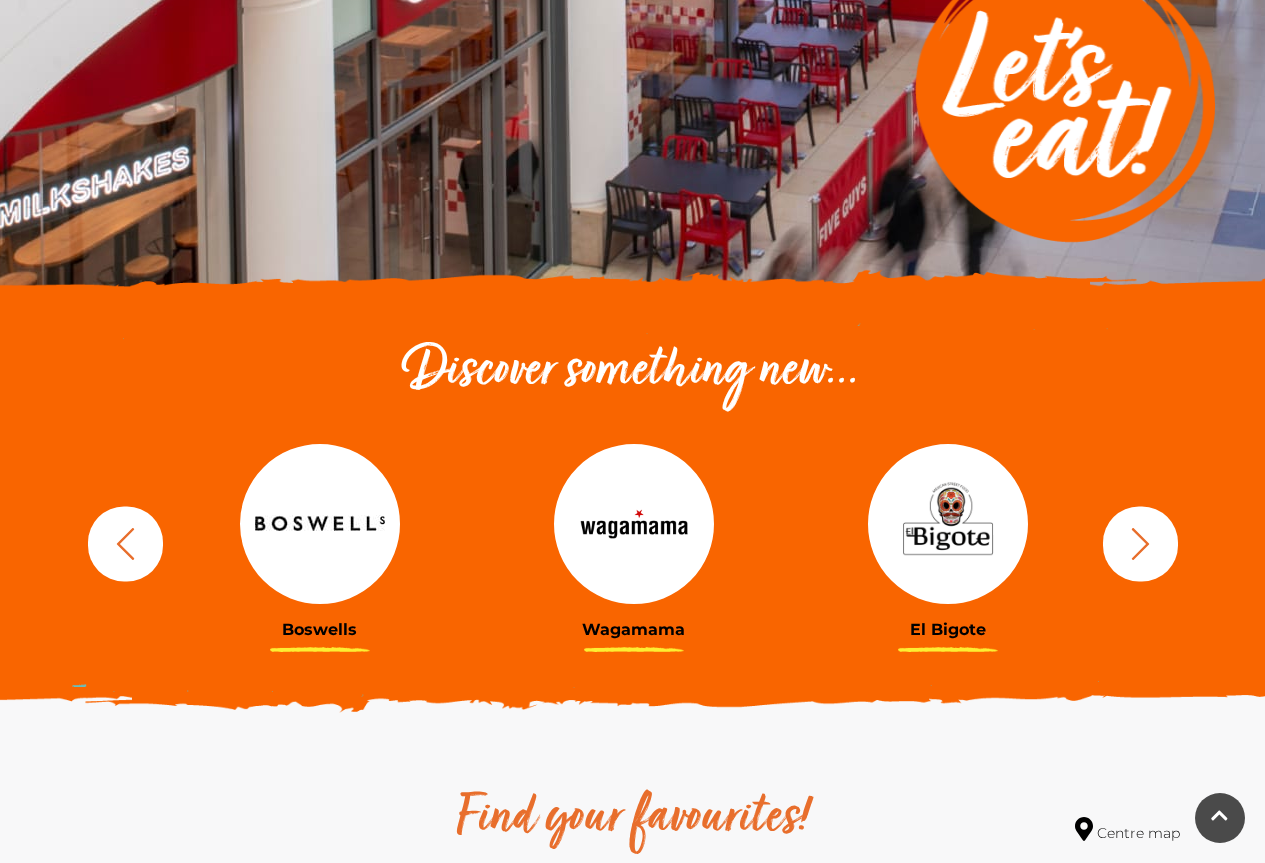 click 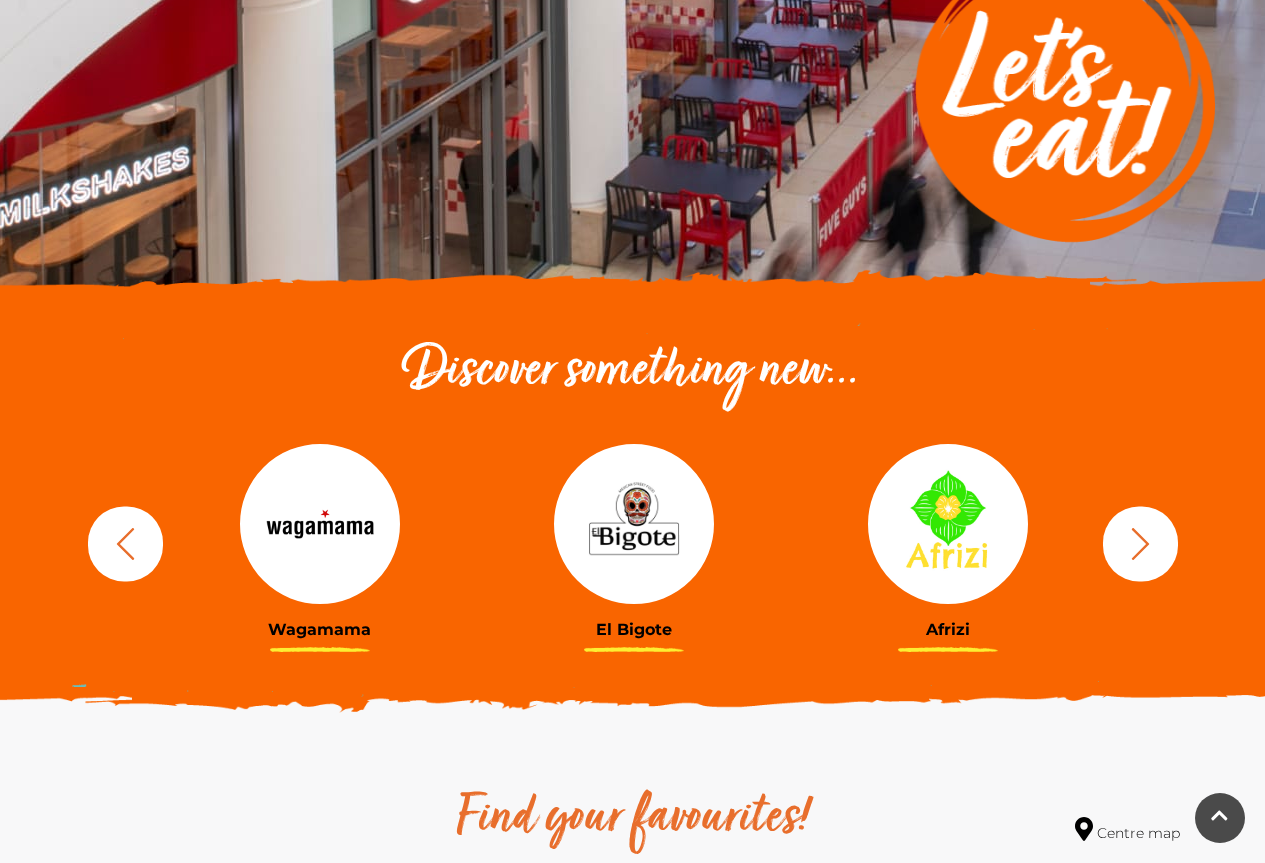 click 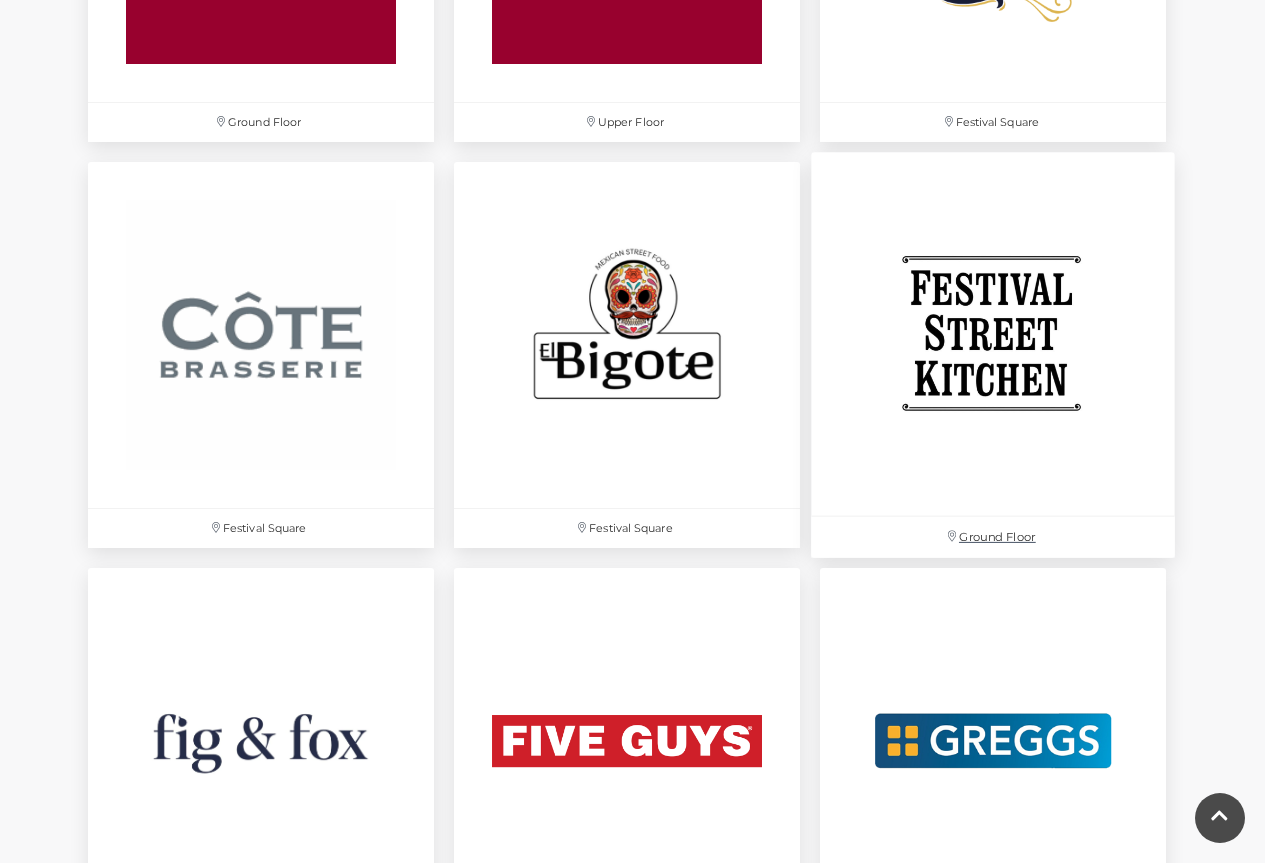 scroll, scrollTop: 3200, scrollLeft: 0, axis: vertical 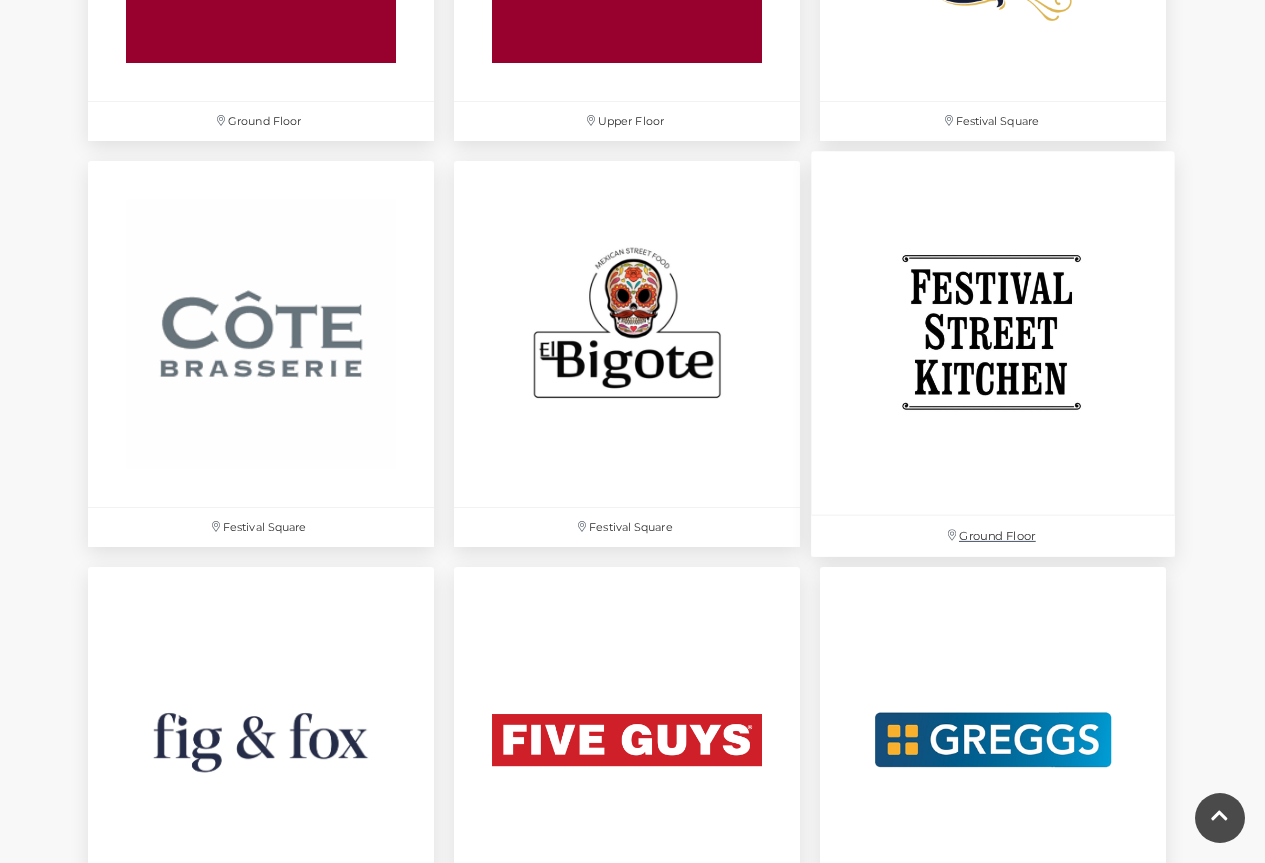 click at bounding box center (993, 333) 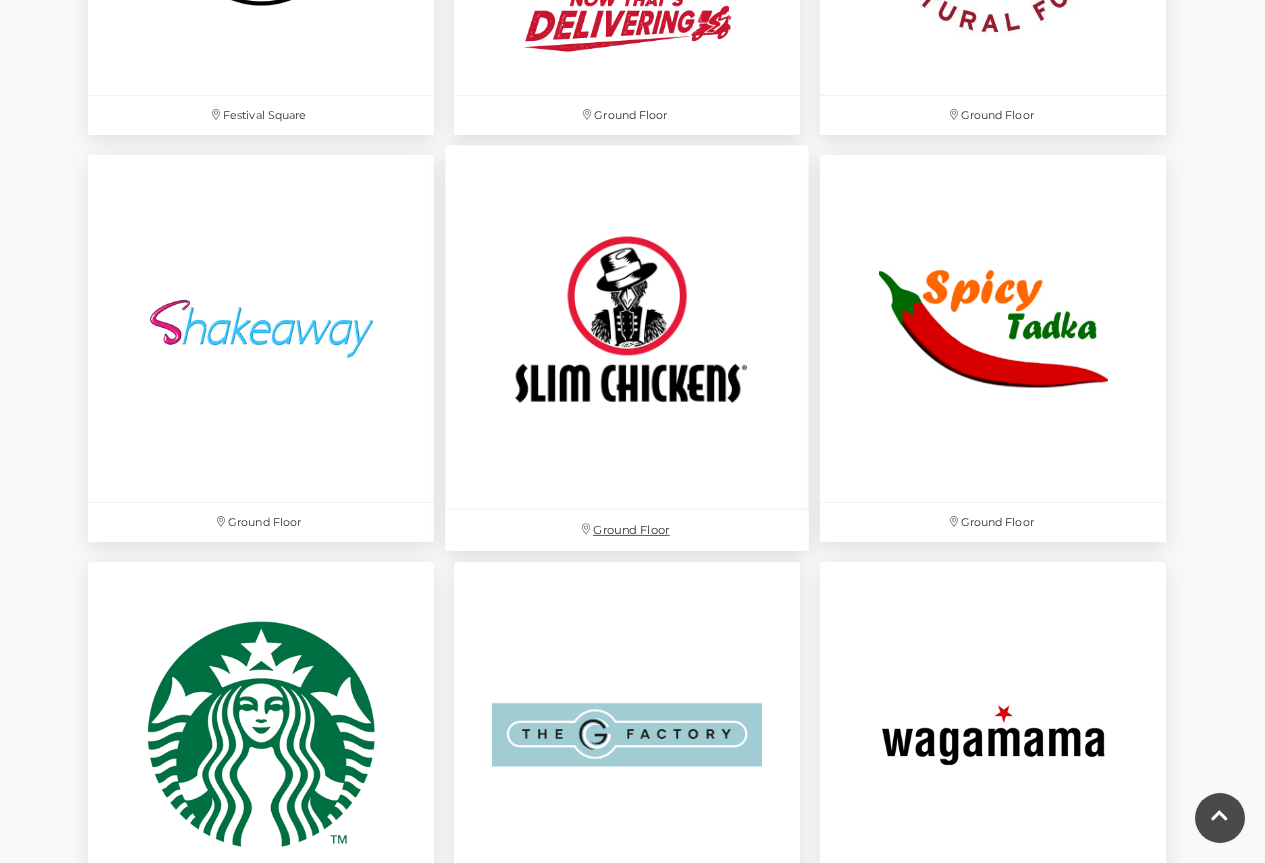 scroll, scrollTop: 5800, scrollLeft: 0, axis: vertical 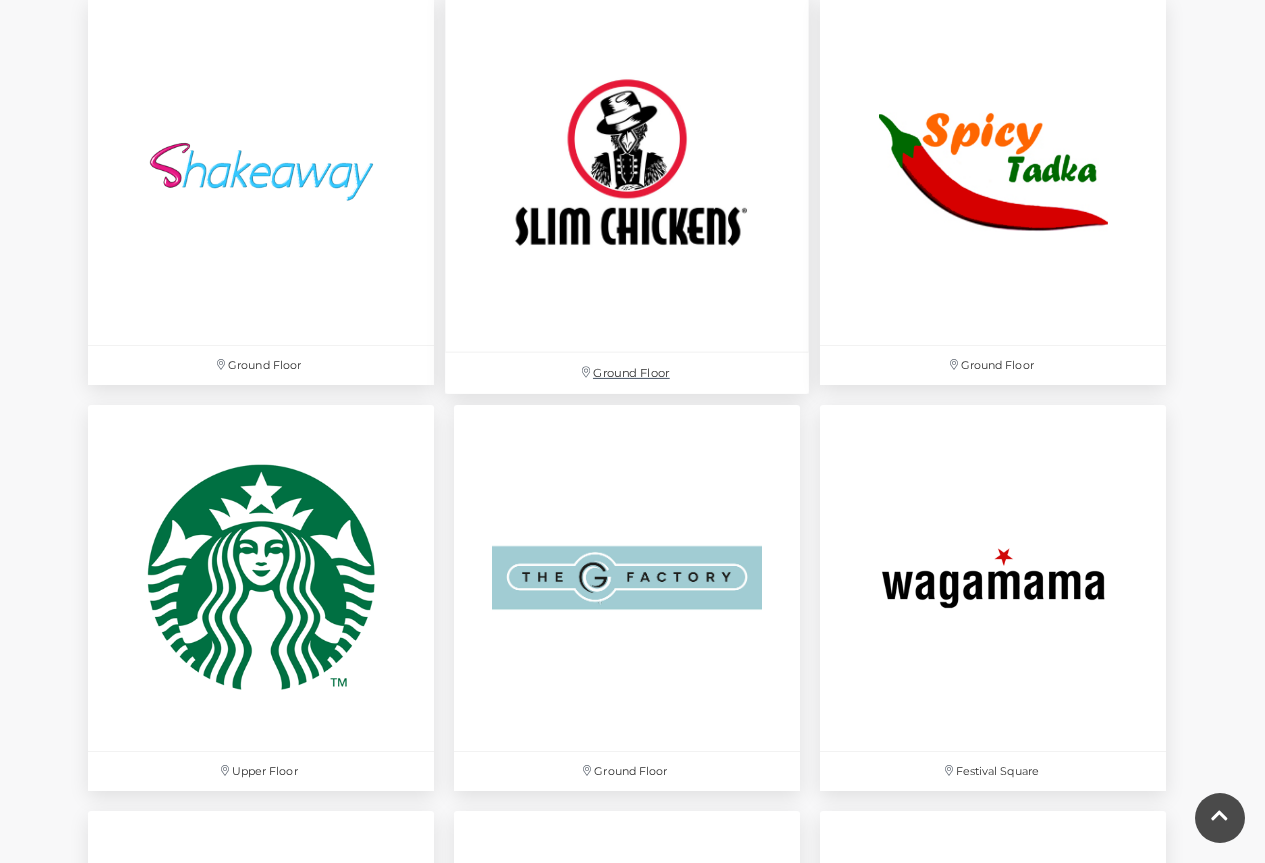 click at bounding box center (627, 171) 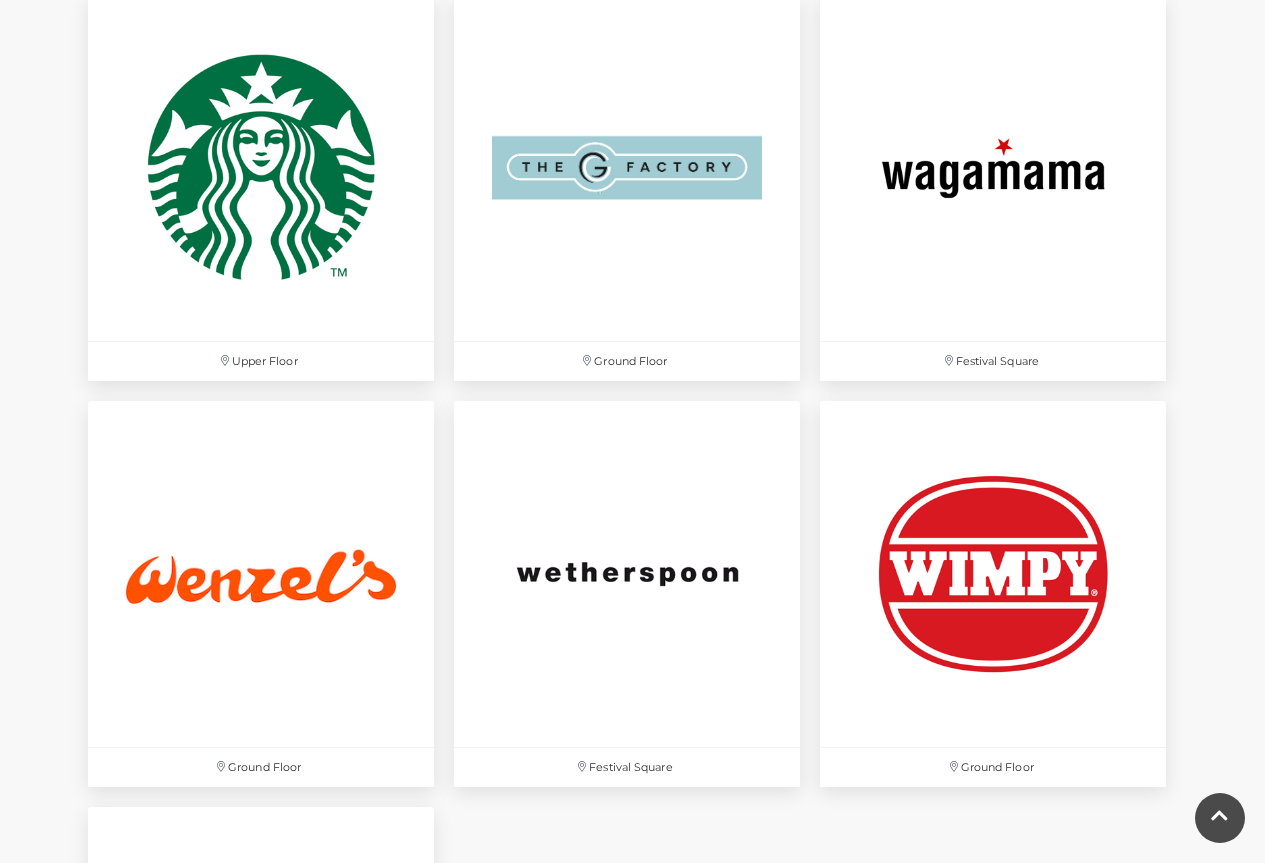 scroll, scrollTop: 6200, scrollLeft: 0, axis: vertical 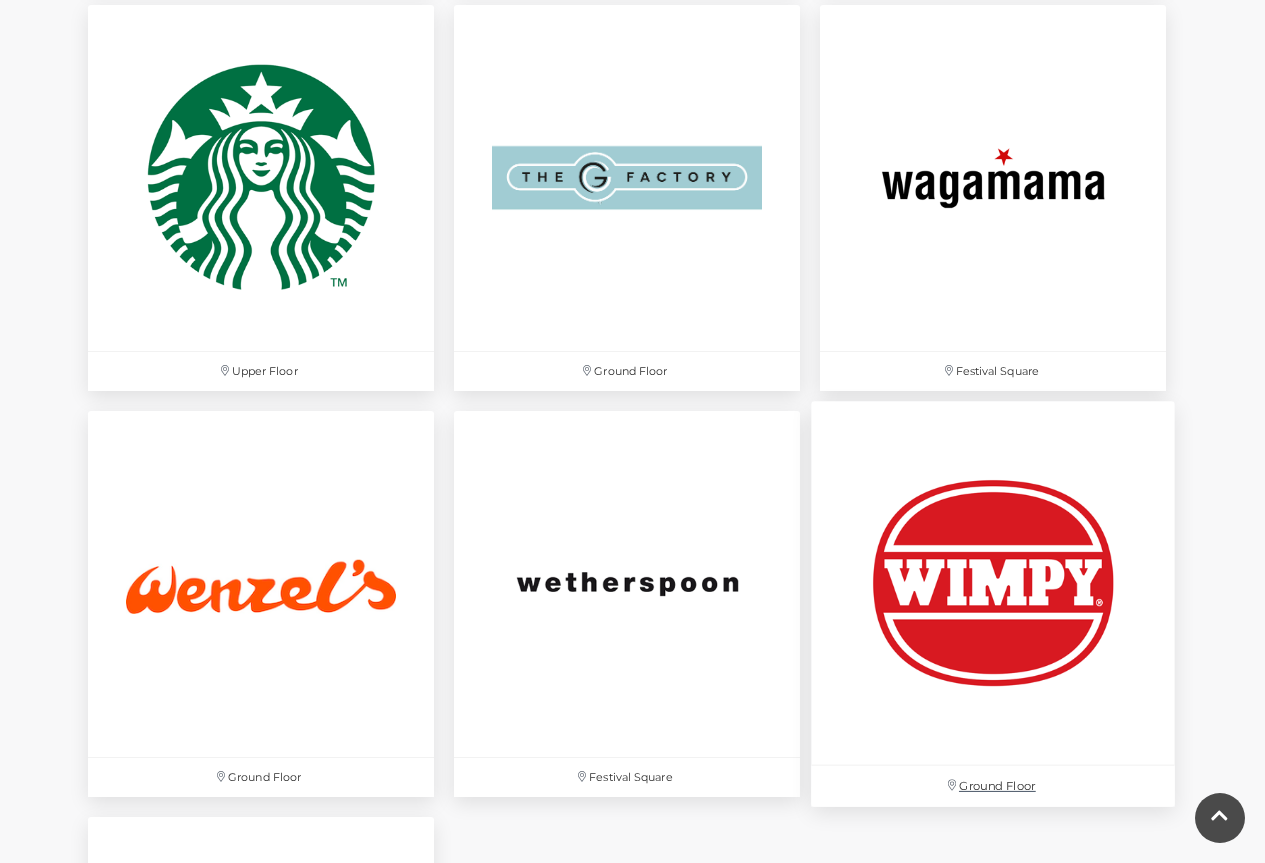click at bounding box center (993, 583) 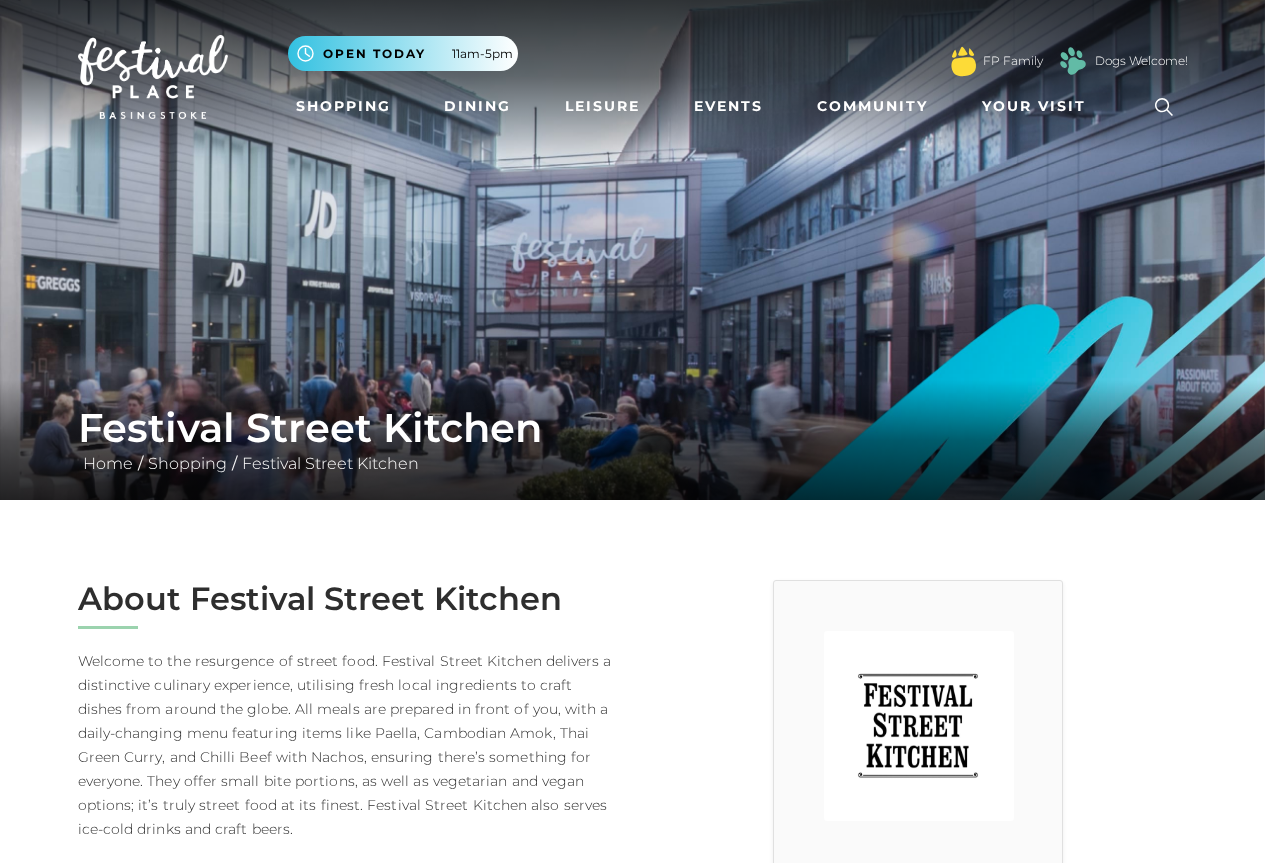 scroll, scrollTop: 0, scrollLeft: 0, axis: both 